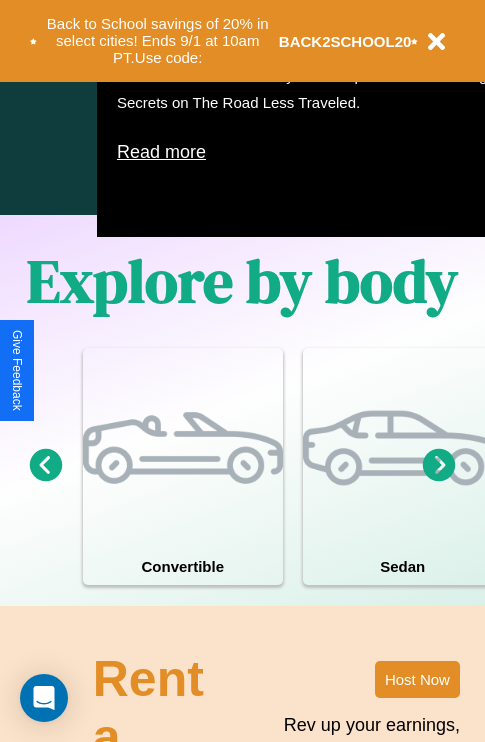 scroll, scrollTop: 1285, scrollLeft: 0, axis: vertical 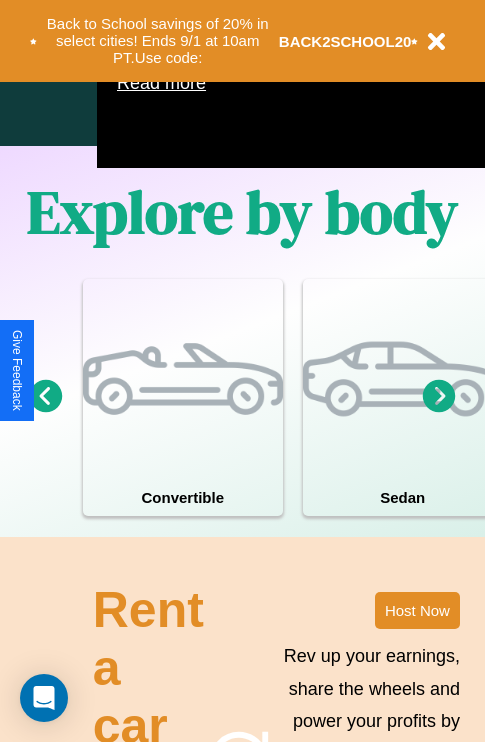 click 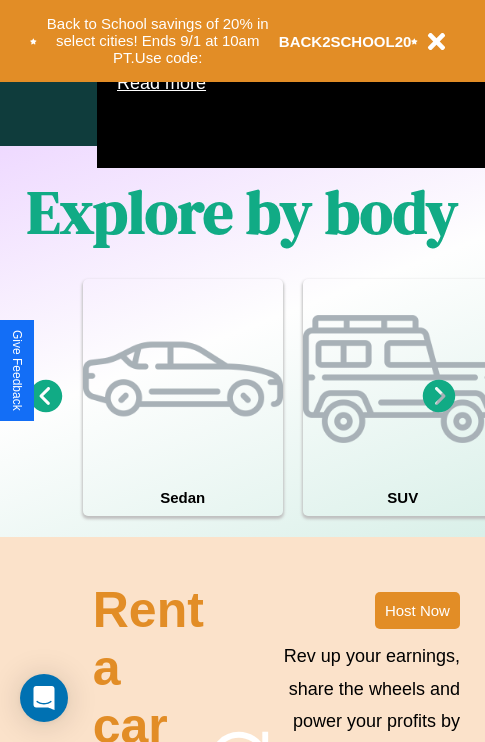 click 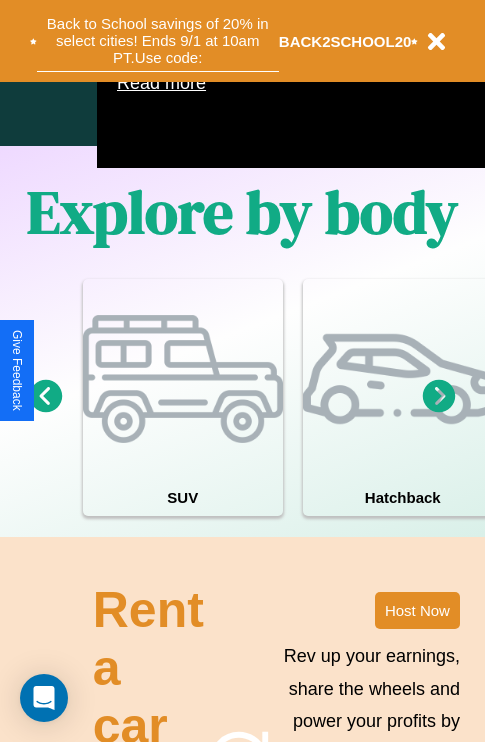 click on "Back to School savings of 20% in select cities! Ends 9/1 at 10am PT.  Use code:" at bounding box center [158, 41] 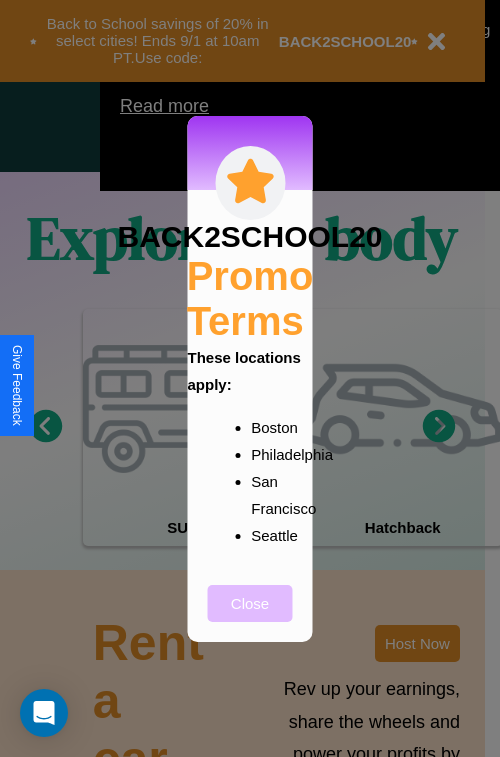 click on "Close" at bounding box center (250, 603) 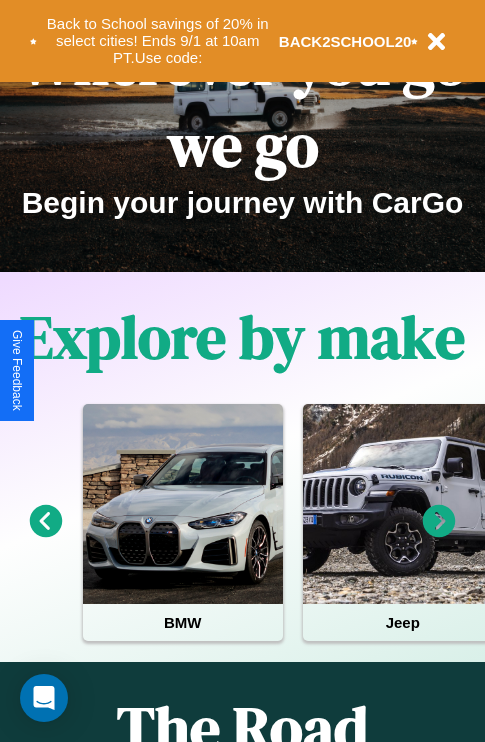 scroll, scrollTop: 0, scrollLeft: 0, axis: both 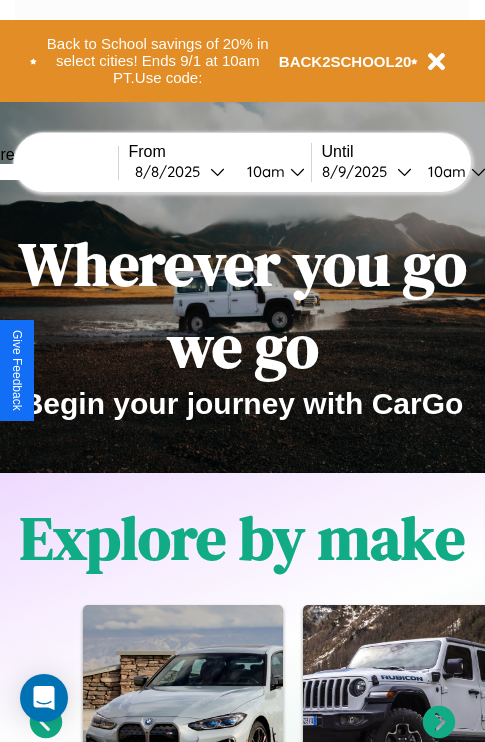 click at bounding box center (43, 172) 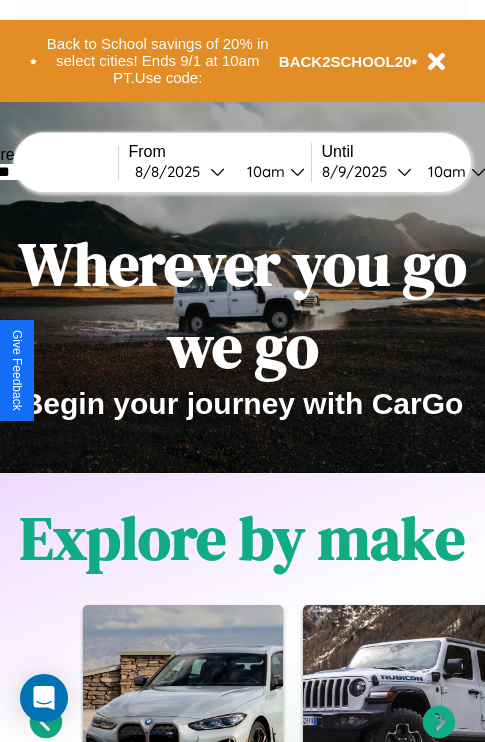 type on "*******" 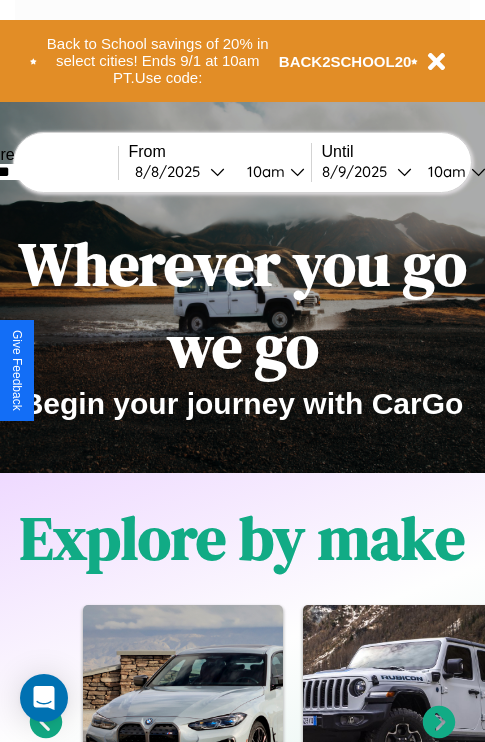 click on "8 / 8 / 2025" at bounding box center [172, 171] 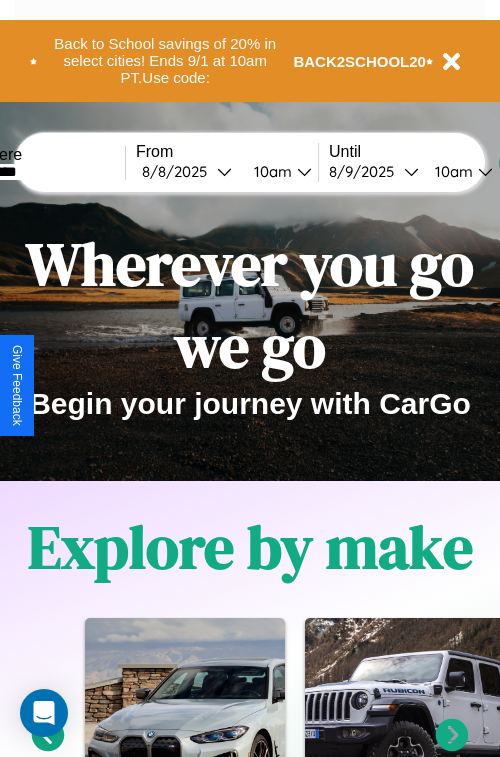 select on "*" 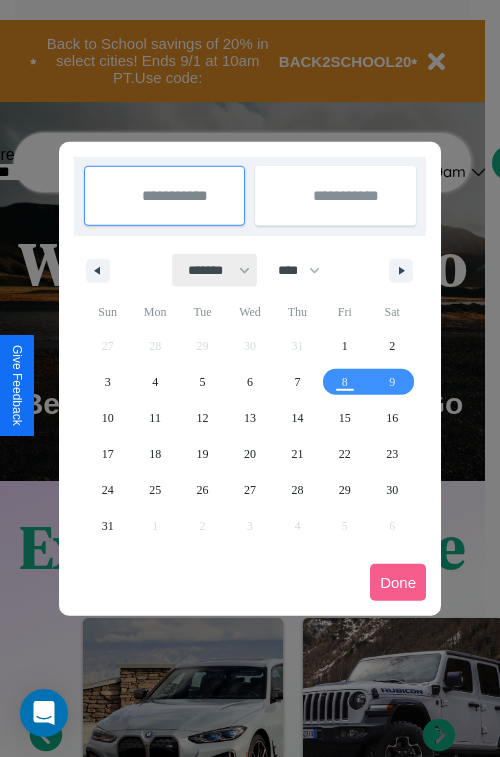 click on "******* ******** ***** ***** *** **** **** ****** ********* ******* ******** ********" at bounding box center [215, 270] 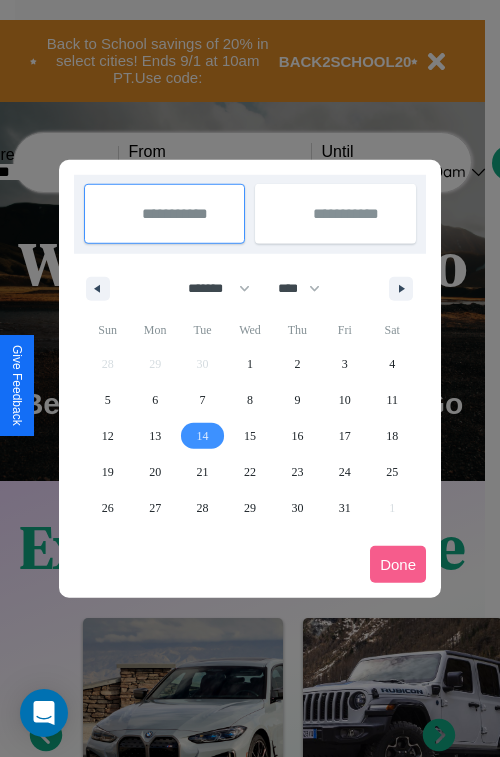 click on "14" at bounding box center (203, 436) 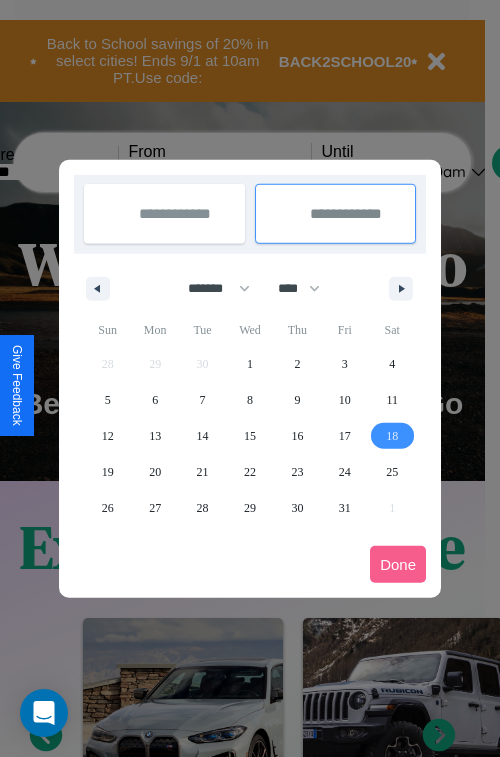 click on "18" at bounding box center [392, 436] 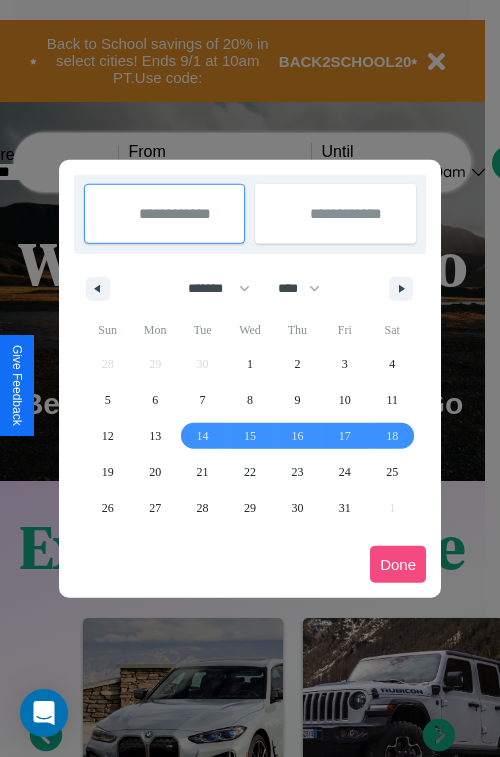 click on "Done" at bounding box center (398, 564) 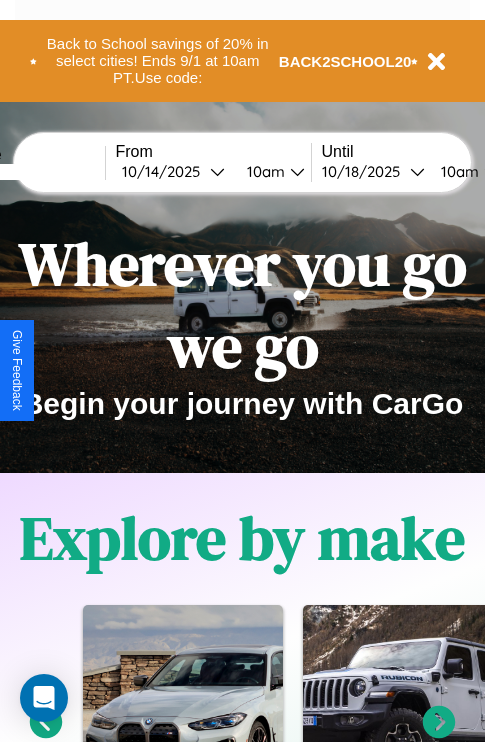 click on "10am" at bounding box center (457, 171) 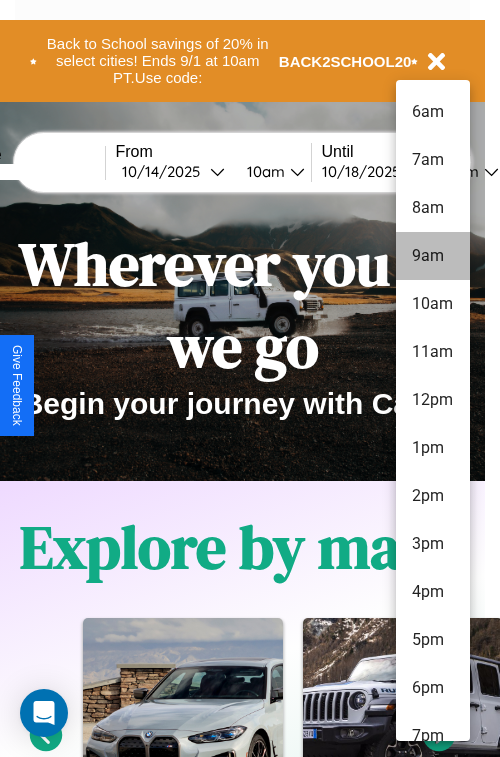 click on "9am" at bounding box center [433, 256] 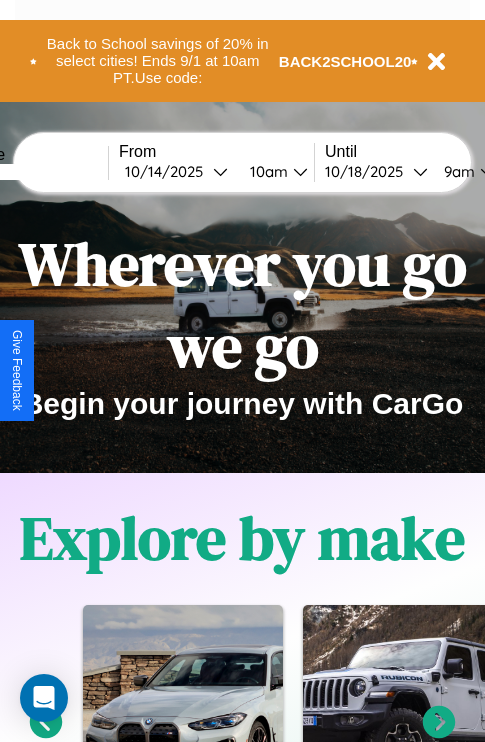 scroll, scrollTop: 0, scrollLeft: 77, axis: horizontal 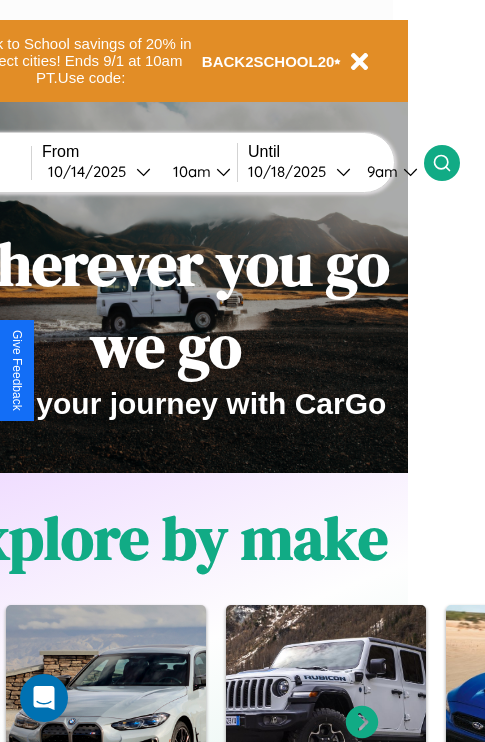 click 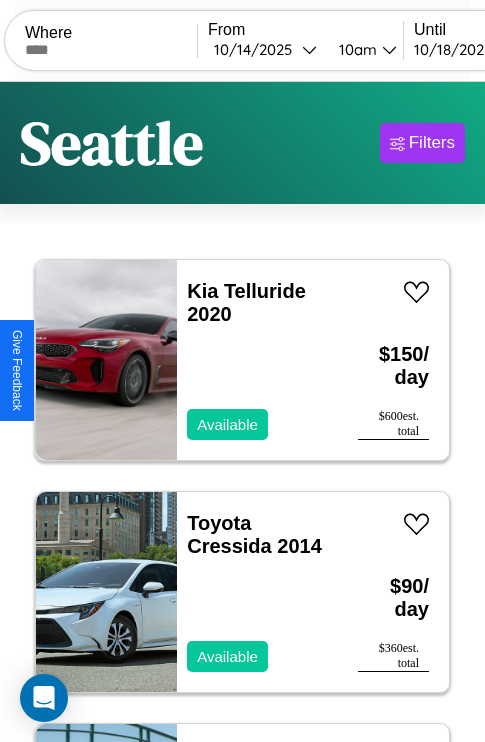 scroll, scrollTop: 79, scrollLeft: 0, axis: vertical 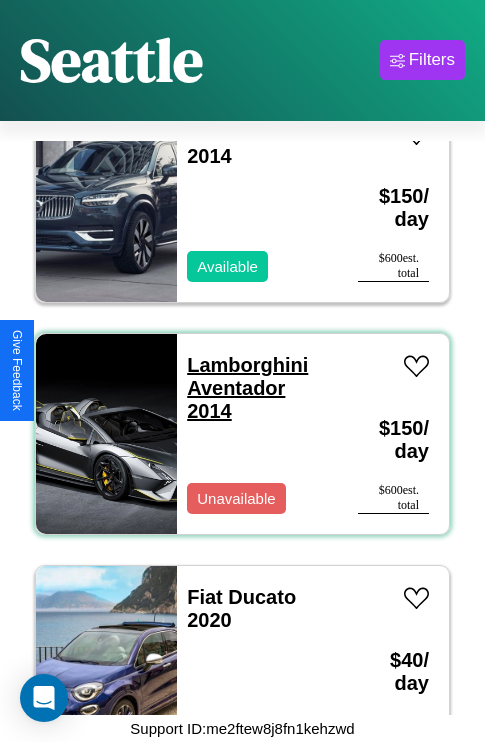 click on "Lamborghini   Aventador   2014" at bounding box center [247, 388] 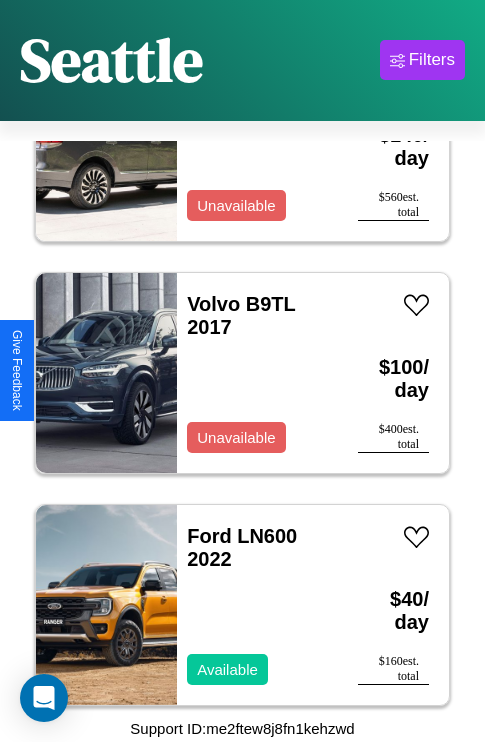 scroll, scrollTop: 4251, scrollLeft: 0, axis: vertical 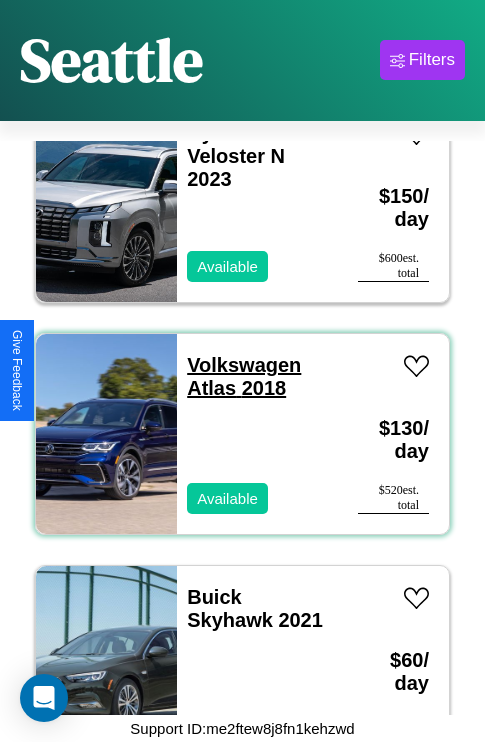 click on "Volkswagen   Atlas   2018" at bounding box center [244, 376] 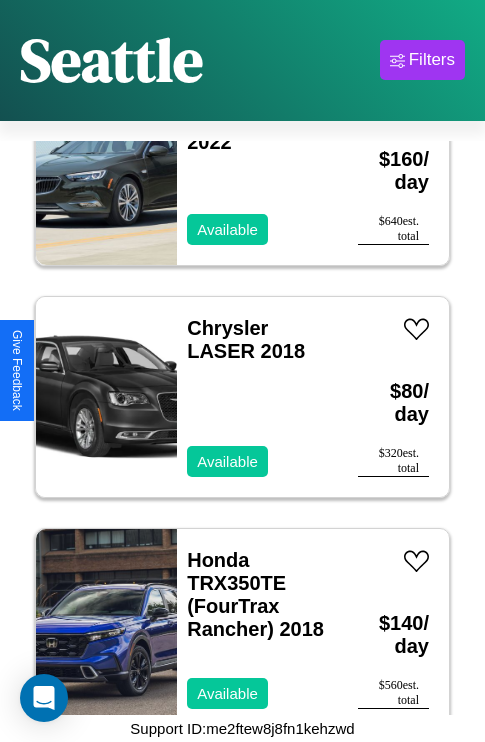 scroll, scrollTop: 539, scrollLeft: 0, axis: vertical 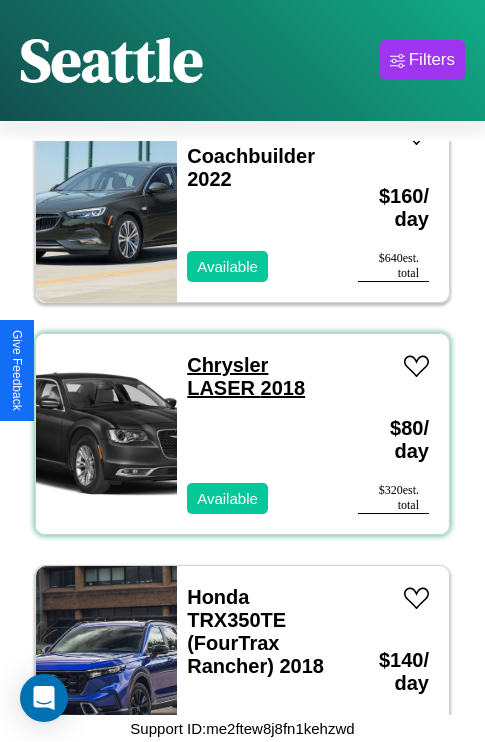 click on "Chrysler   LASER   2018" at bounding box center (246, 376) 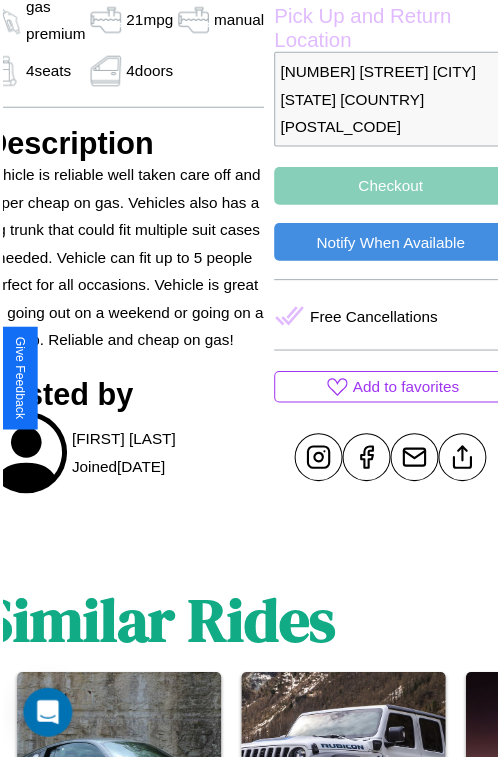 scroll, scrollTop: 632, scrollLeft: 91, axis: both 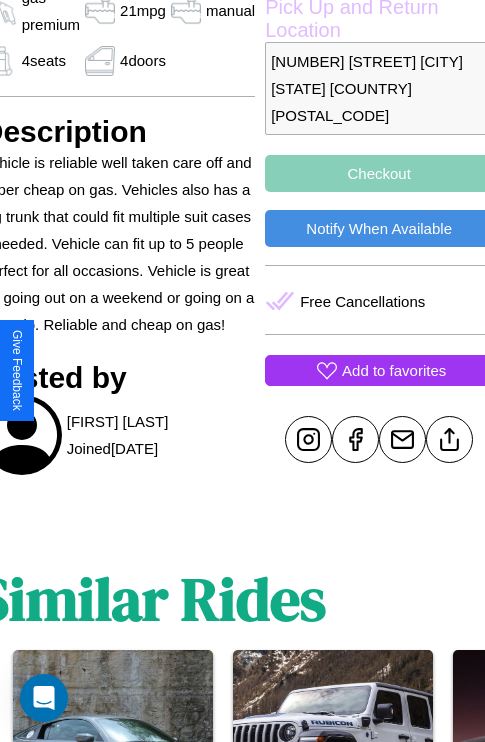 click on "Add to favorites" at bounding box center (394, 370) 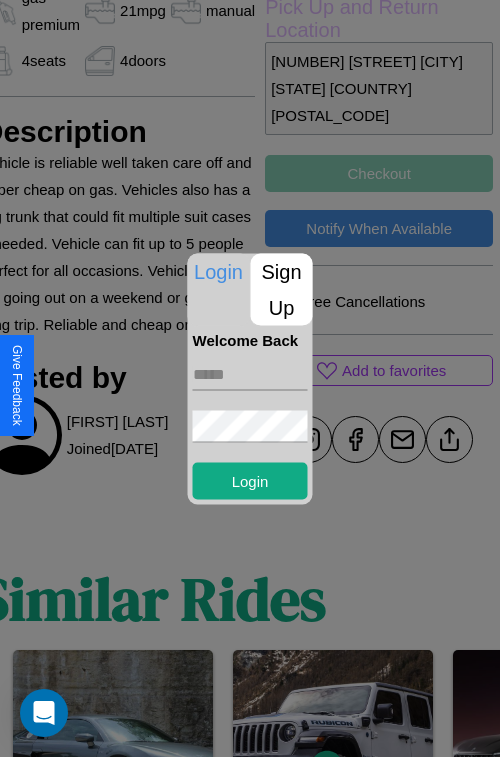click on "Sign Up" at bounding box center (282, 289) 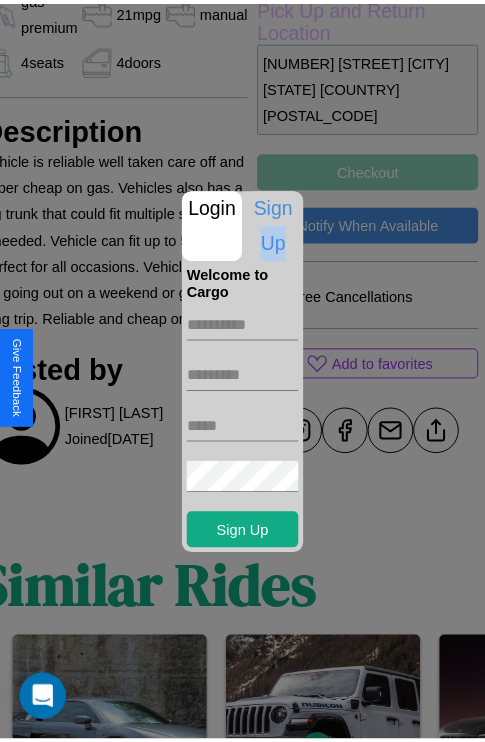 scroll, scrollTop: 693, scrollLeft: 91, axis: both 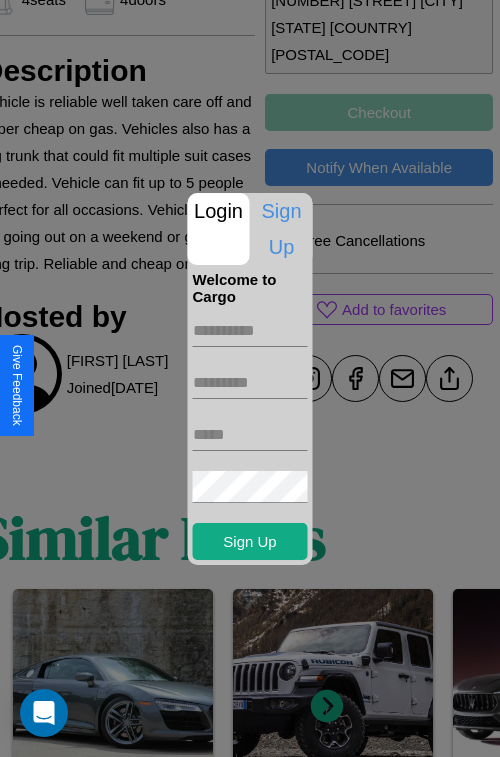 click at bounding box center [250, 378] 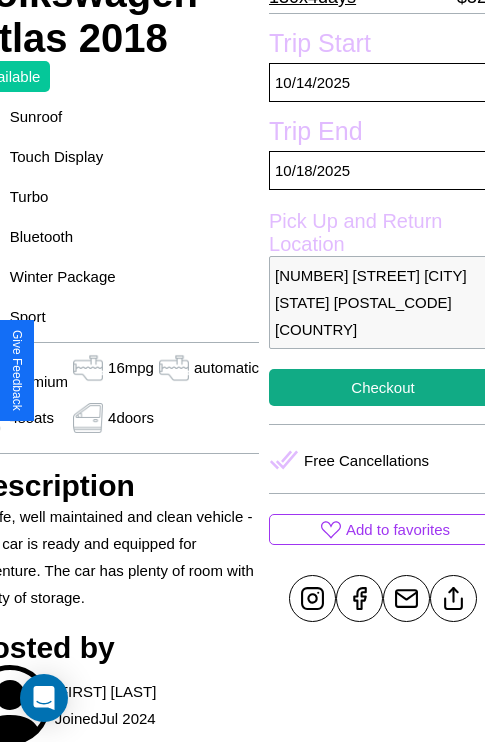 scroll, scrollTop: 525, scrollLeft: 107, axis: both 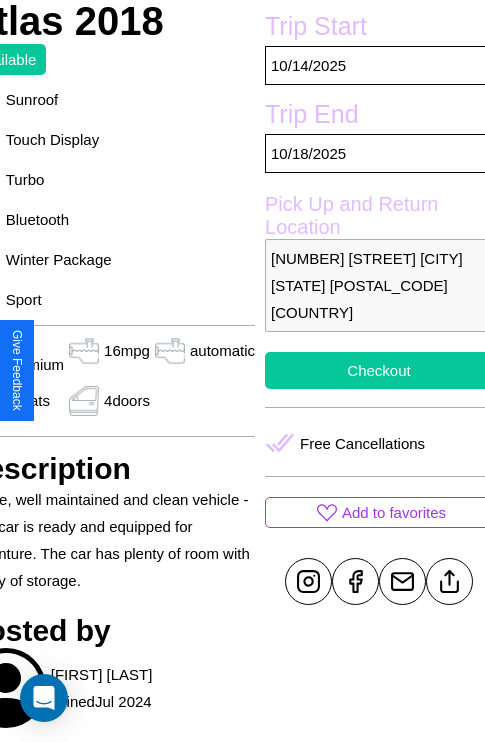 click on "Checkout" at bounding box center [379, 370] 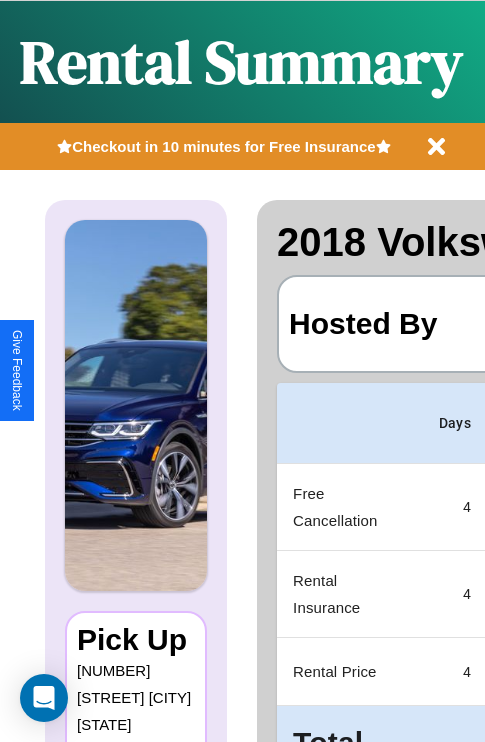 scroll, scrollTop: 0, scrollLeft: 387, axis: horizontal 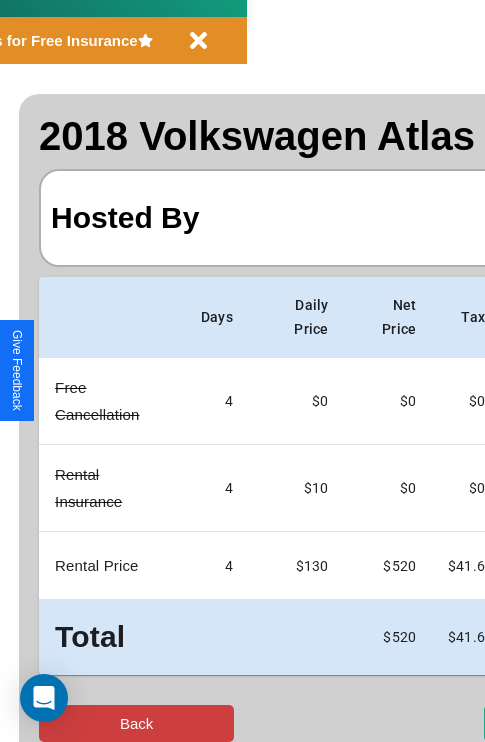 click on "Back" at bounding box center (136, 723) 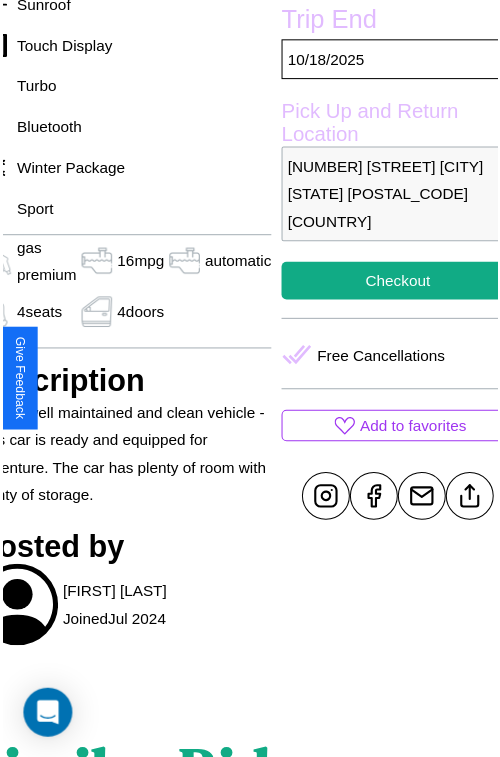 scroll, scrollTop: 667, scrollLeft: 107, axis: both 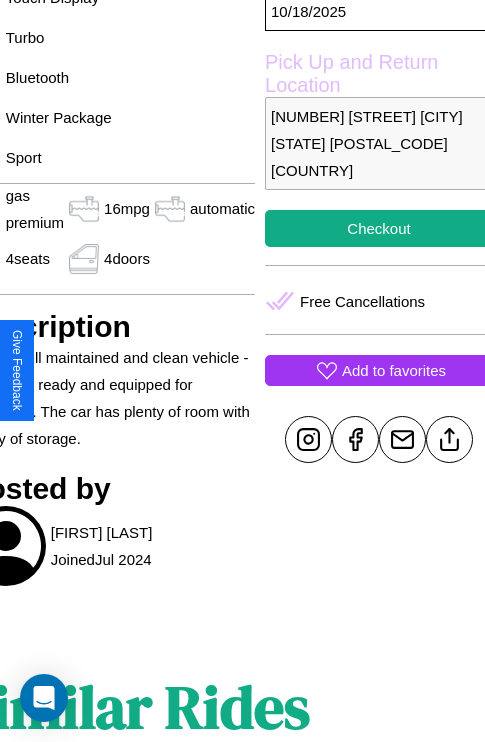 click on "Add to favorites" at bounding box center (394, 370) 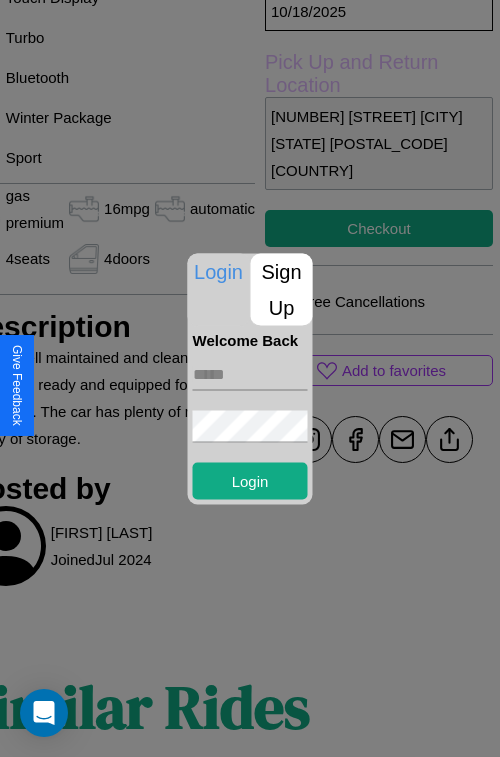 click at bounding box center [250, 374] 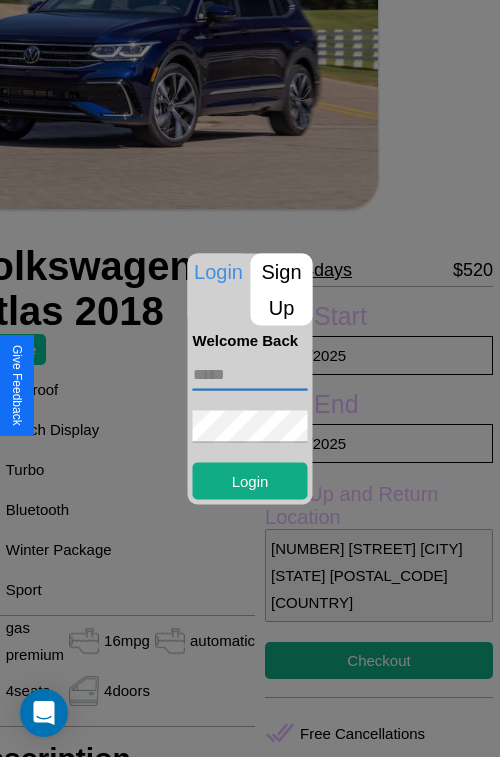 scroll, scrollTop: 212, scrollLeft: 107, axis: both 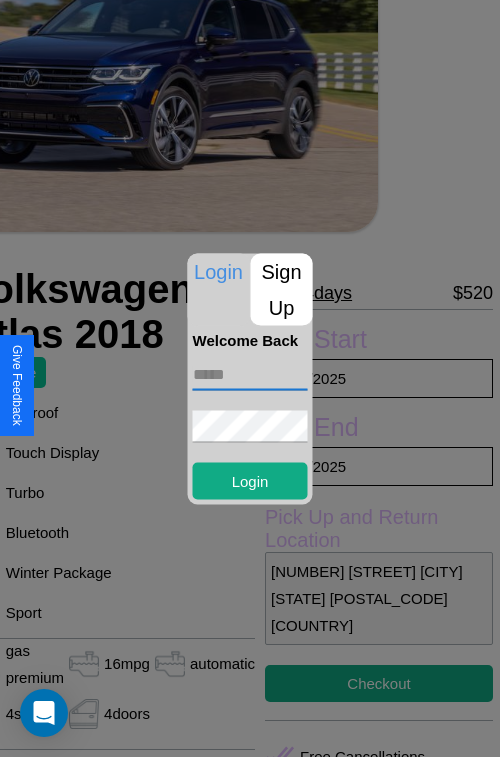 click at bounding box center [250, 378] 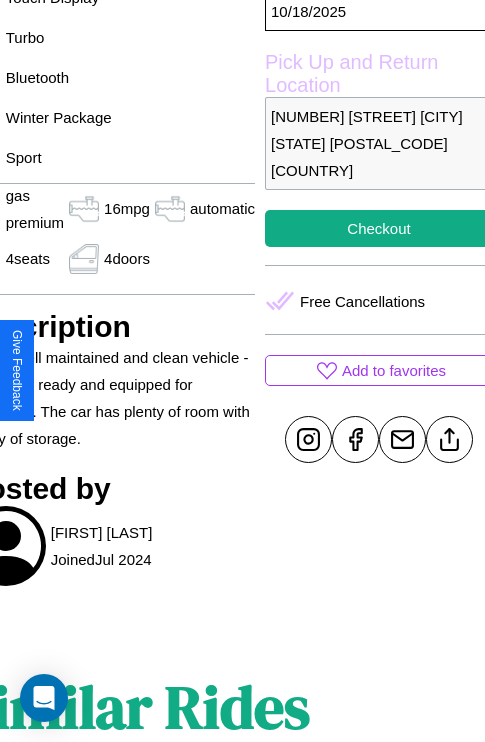 scroll, scrollTop: 0, scrollLeft: 107, axis: horizontal 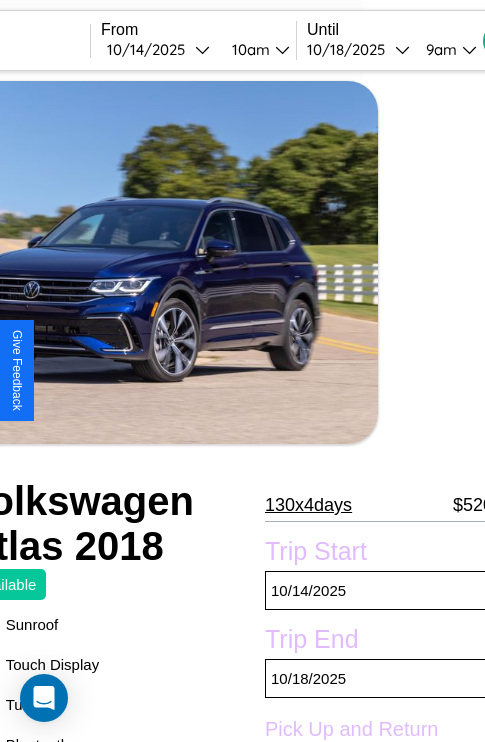 click on "10 / 14 / 2025" at bounding box center (151, 49) 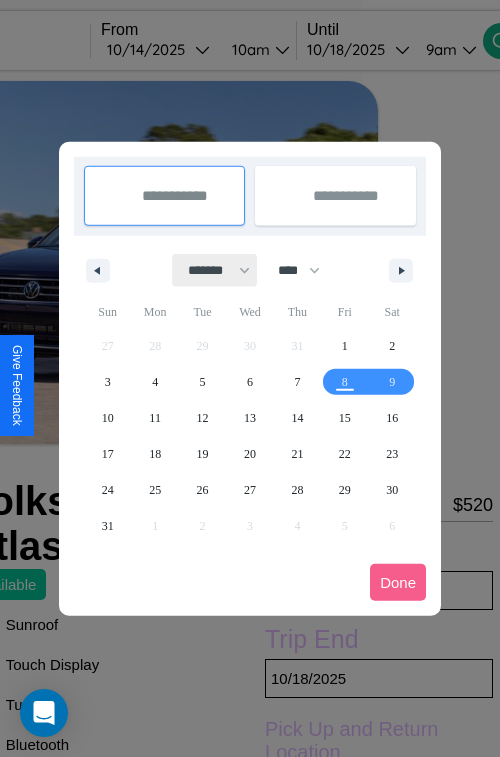 click on "******* ******** ***** ***** *** **** **** ****** ********* ******* ******** ********" at bounding box center (215, 270) 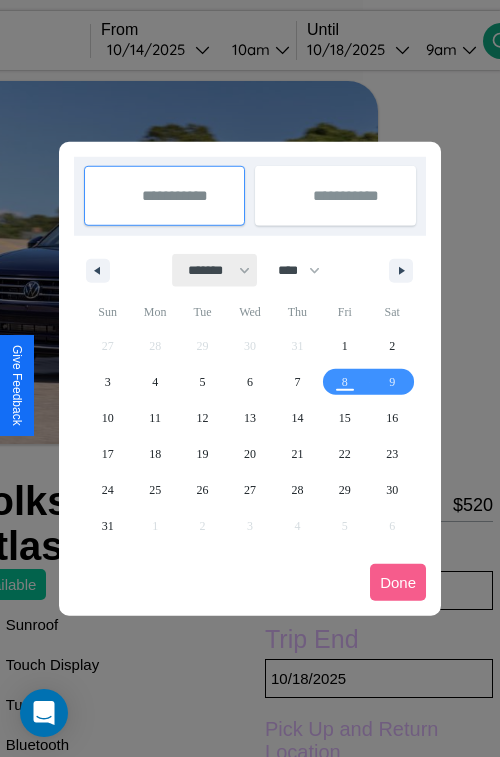 select on "*" 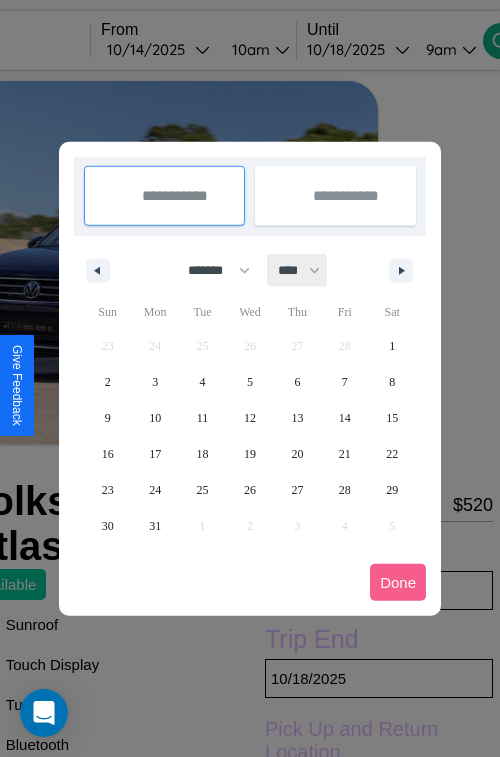 click on "**** **** **** **** **** **** **** **** **** **** **** **** **** **** **** **** **** **** **** **** **** **** **** **** **** **** **** **** **** **** **** **** **** **** **** **** **** **** **** **** **** **** **** **** **** **** **** **** **** **** **** **** **** **** **** **** **** **** **** **** **** **** **** **** **** **** **** **** **** **** **** **** **** **** **** **** **** **** **** **** **** **** **** **** **** **** **** **** **** **** **** **** **** **** **** **** **** **** **** **** **** **** **** **** **** **** **** **** **** **** **** **** **** **** **** **** **** **** **** **** ****" at bounding box center (298, 270) 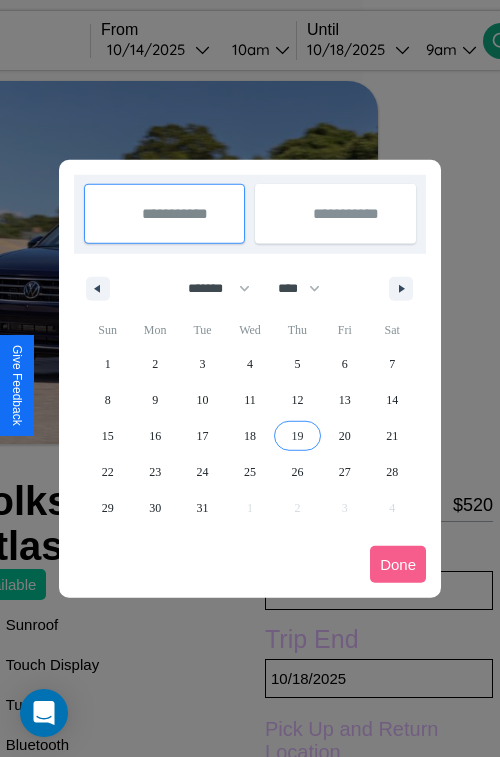 click on "19" at bounding box center [297, 436] 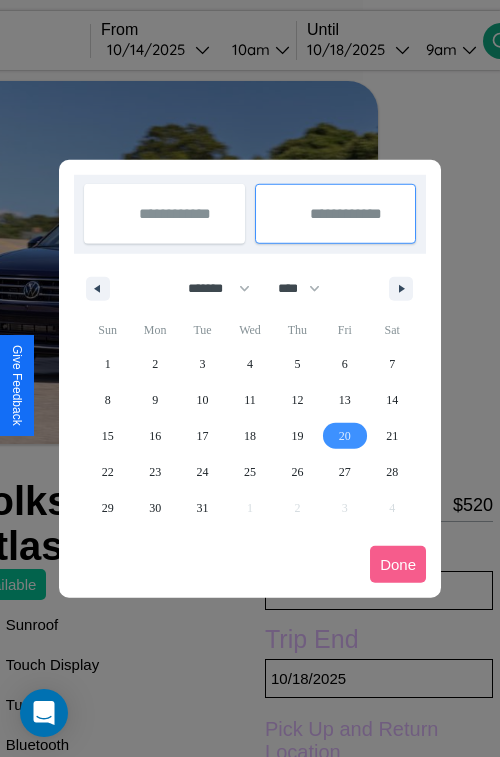 click on "20" at bounding box center (345, 436) 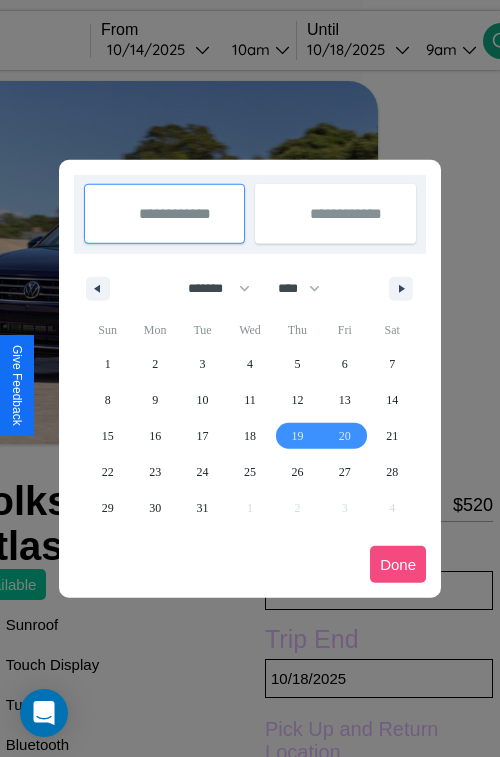 click on "Done" at bounding box center [398, 564] 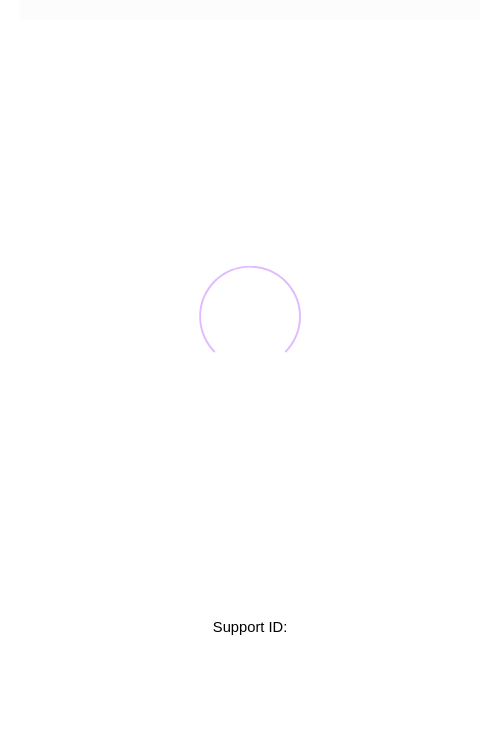 scroll, scrollTop: 0, scrollLeft: 0, axis: both 